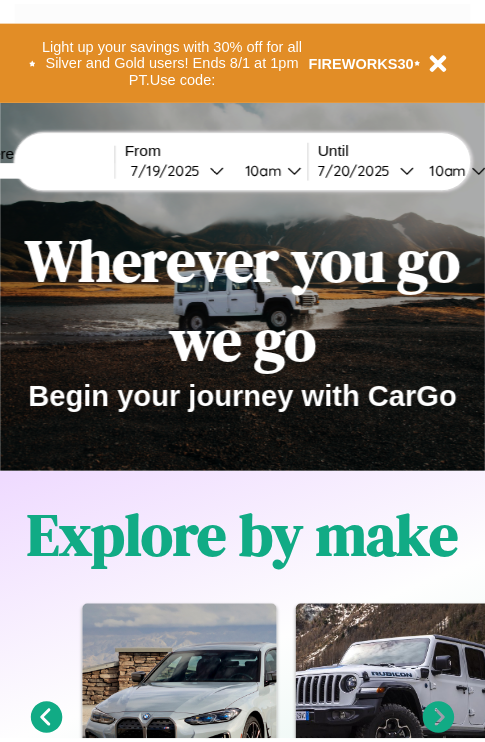 scroll, scrollTop: 0, scrollLeft: 0, axis: both 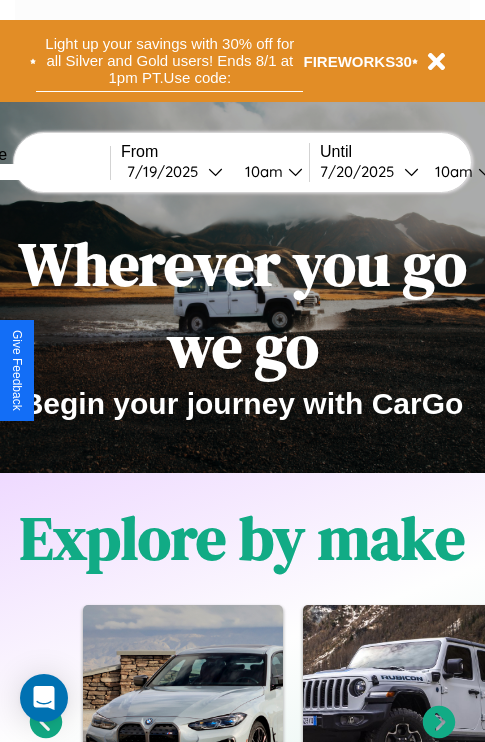 click on "Light up your savings with 30% off for all Silver and Gold users! Ends 8/1 at 1pm PT.  Use code:" at bounding box center (169, 61) 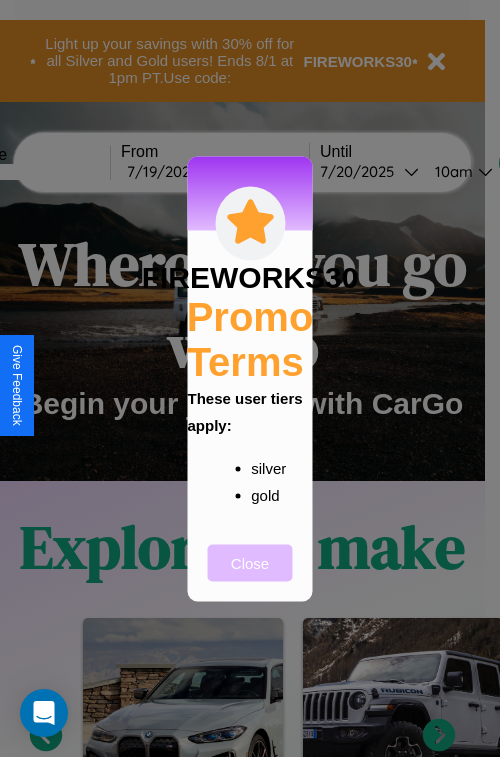 click on "Close" at bounding box center (250, 562) 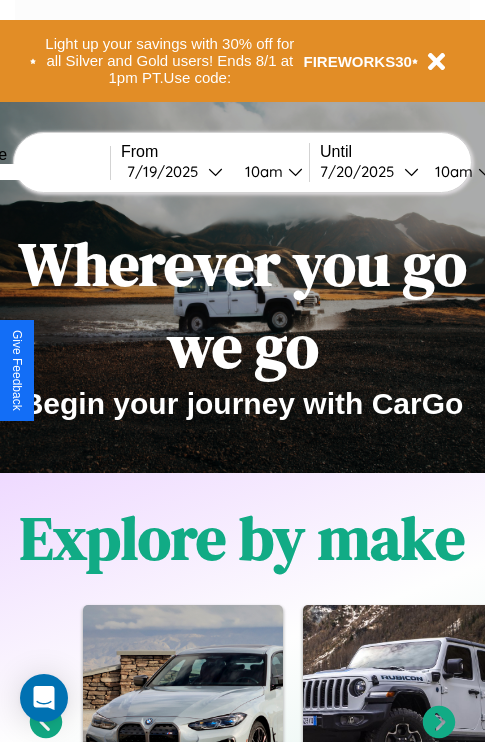 click at bounding box center [35, 172] 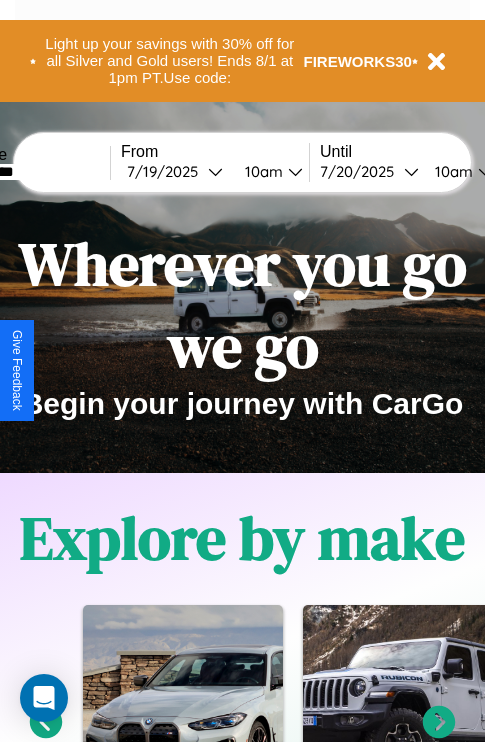 type on "*********" 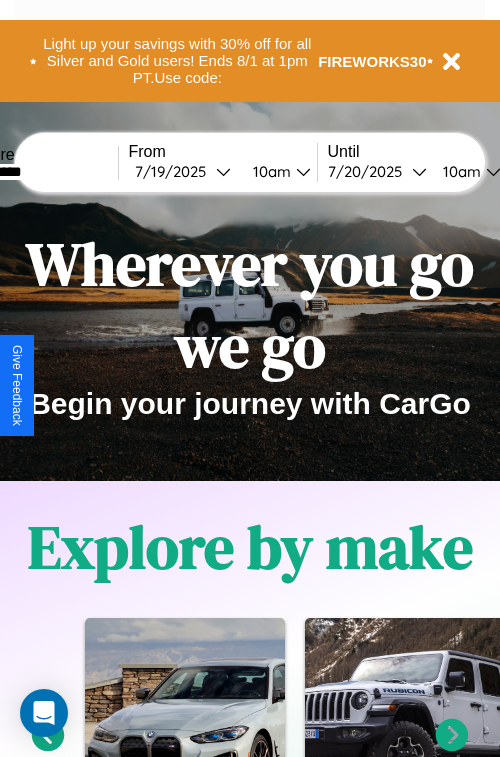 select on "*" 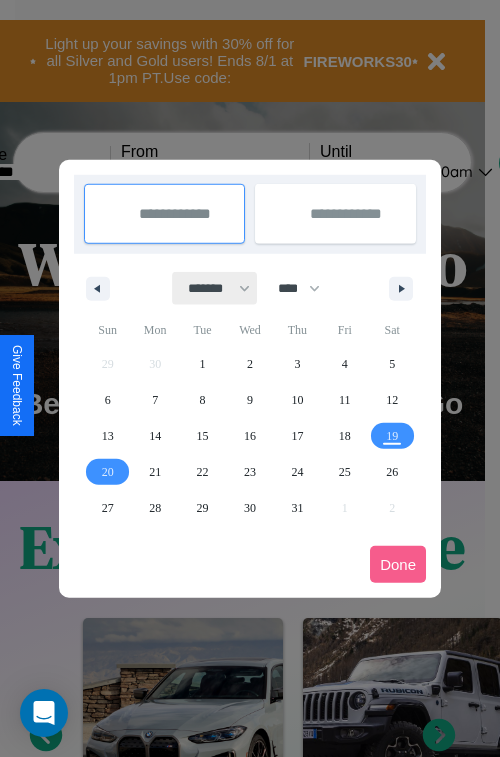 click on "******* ******** ***** ***** *** **** **** ****** ********* ******* ******** ********" at bounding box center [215, 288] 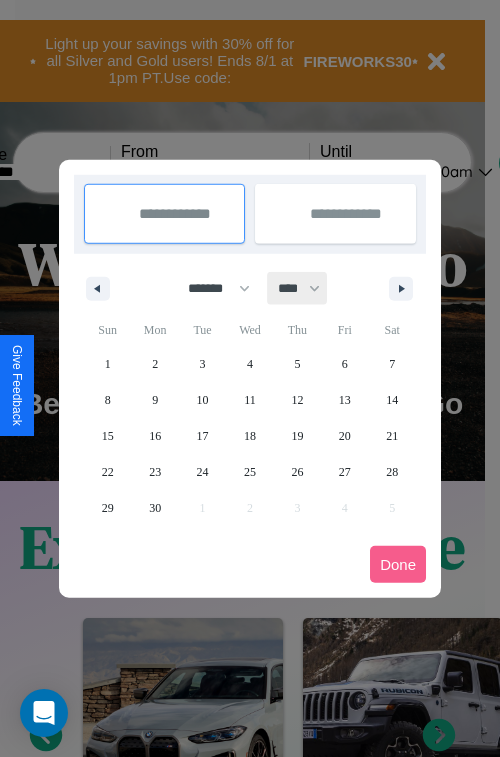 click on "**** **** **** **** **** **** **** **** **** **** **** **** **** **** **** **** **** **** **** **** **** **** **** **** **** **** **** **** **** **** **** **** **** **** **** **** **** **** **** **** **** **** **** **** **** **** **** **** **** **** **** **** **** **** **** **** **** **** **** **** **** **** **** **** **** **** **** **** **** **** **** **** **** **** **** **** **** **** **** **** **** **** **** **** **** **** **** **** **** **** **** **** **** **** **** **** **** **** **** **** **** **** **** **** **** **** **** **** **** **** **** **** **** **** **** **** **** **** **** **** ****" at bounding box center (298, 288) 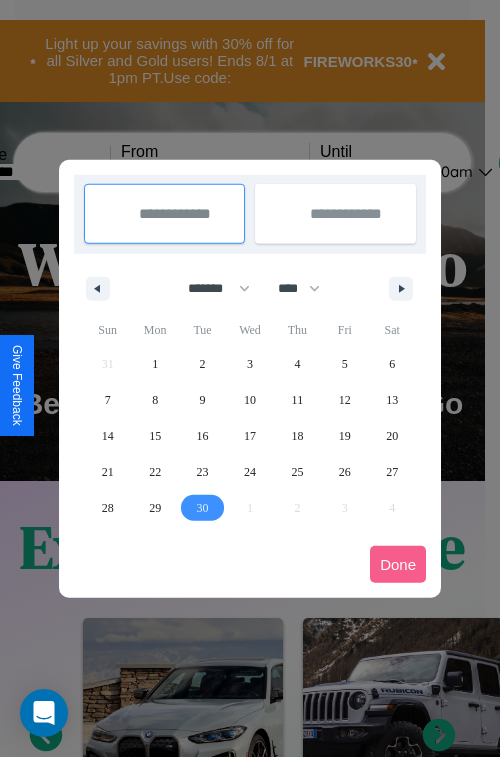 click on "30" at bounding box center [203, 508] 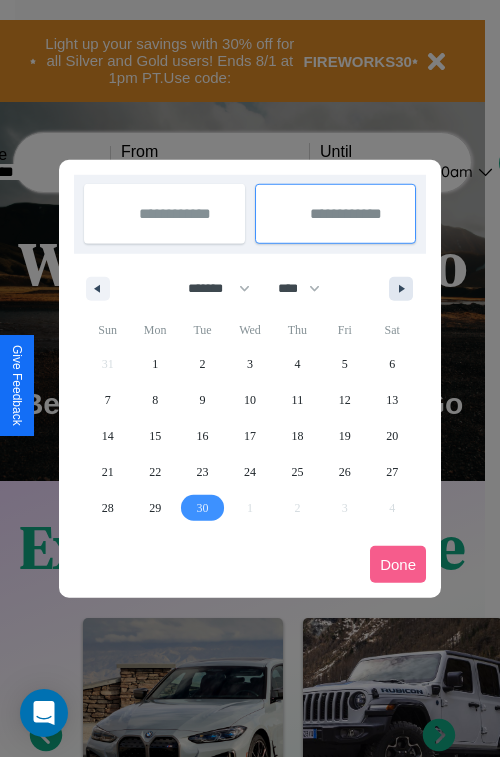 click at bounding box center (405, 289) 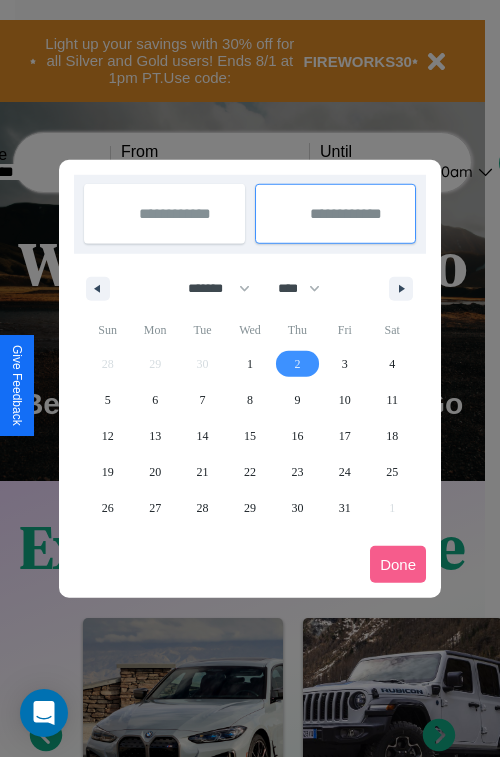 click on "2" at bounding box center (297, 364) 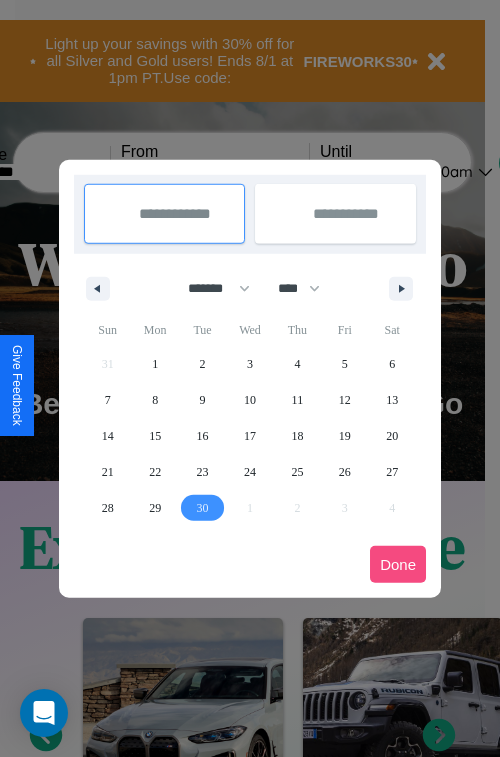 click on "Done" at bounding box center [398, 564] 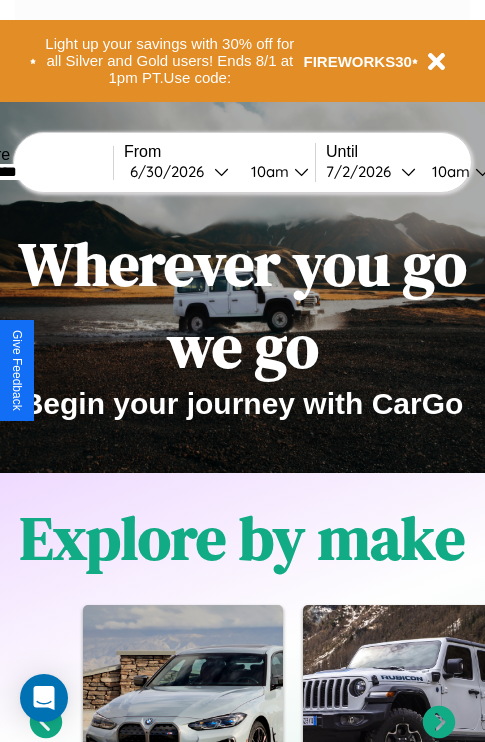 click on "10am" at bounding box center (267, 171) 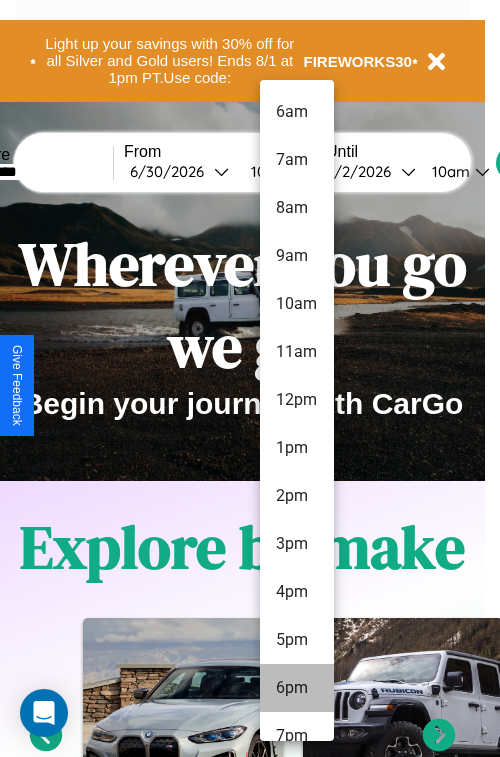 click on "6pm" at bounding box center (297, 688) 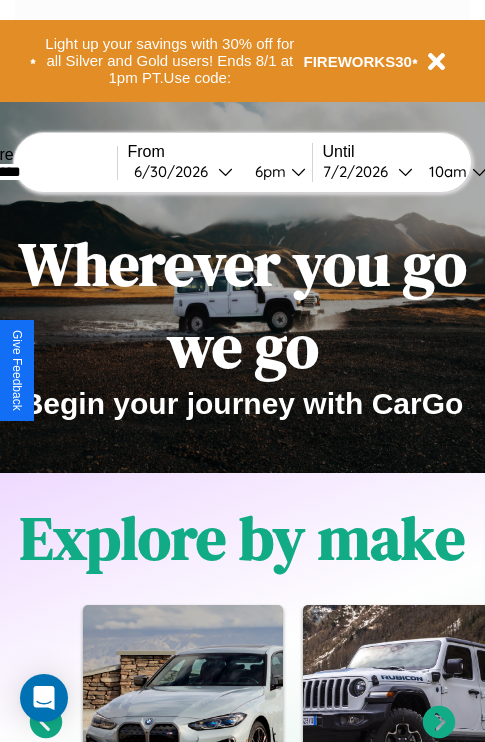 scroll, scrollTop: 0, scrollLeft: 69, axis: horizontal 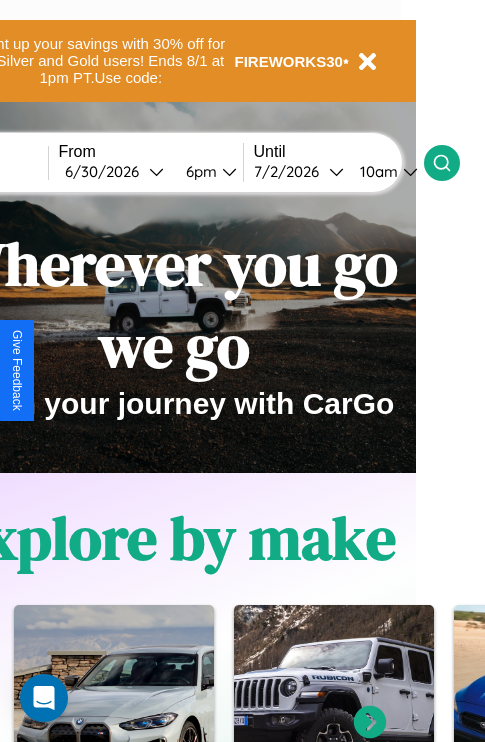 click 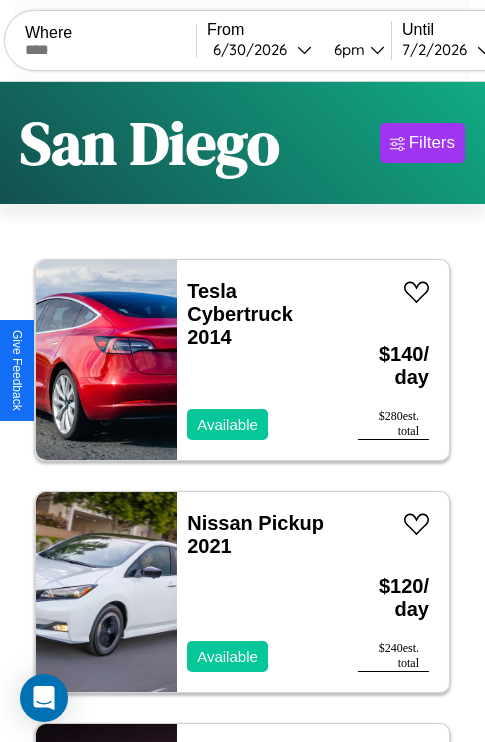 scroll, scrollTop: 95, scrollLeft: 0, axis: vertical 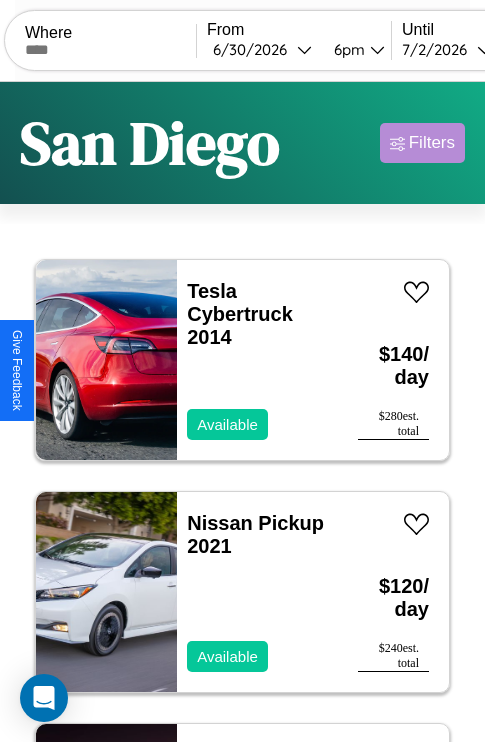 click on "Filters" at bounding box center (432, 143) 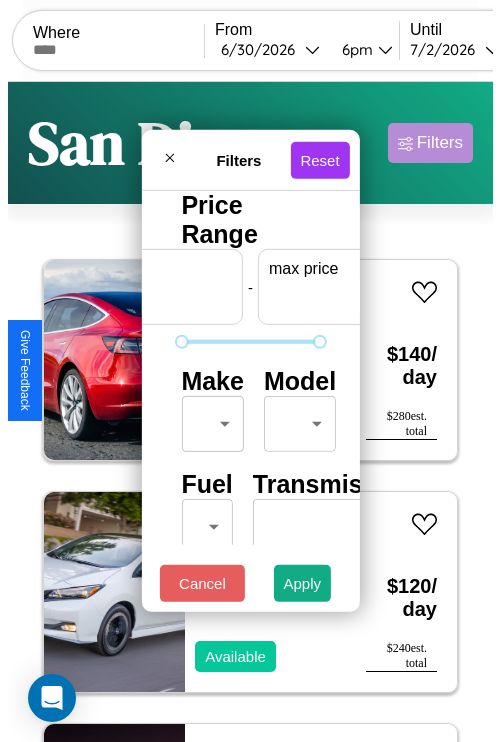 scroll, scrollTop: 0, scrollLeft: 124, axis: horizontal 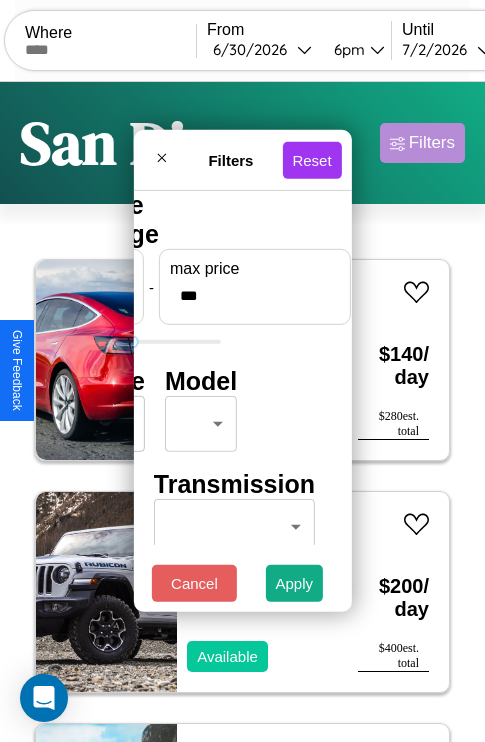 type on "***" 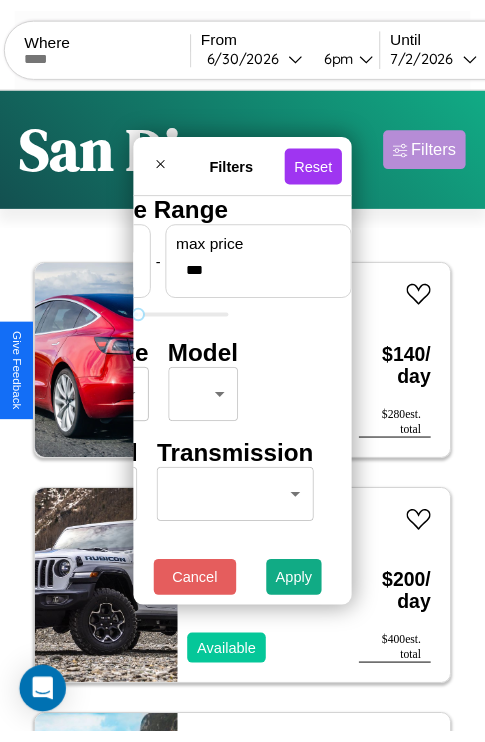 scroll, scrollTop: 0, scrollLeft: 0, axis: both 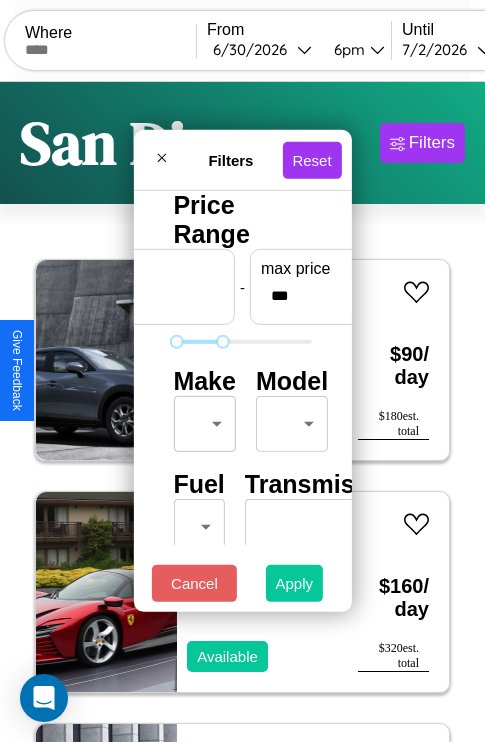 type on "**" 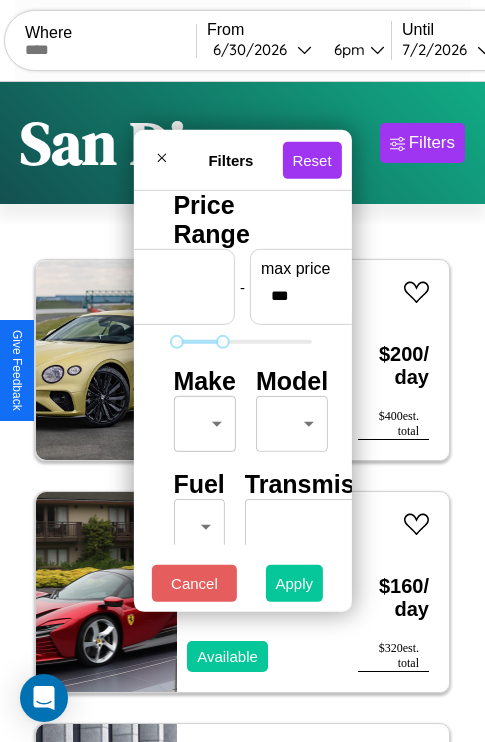 click on "Apply" at bounding box center (295, 583) 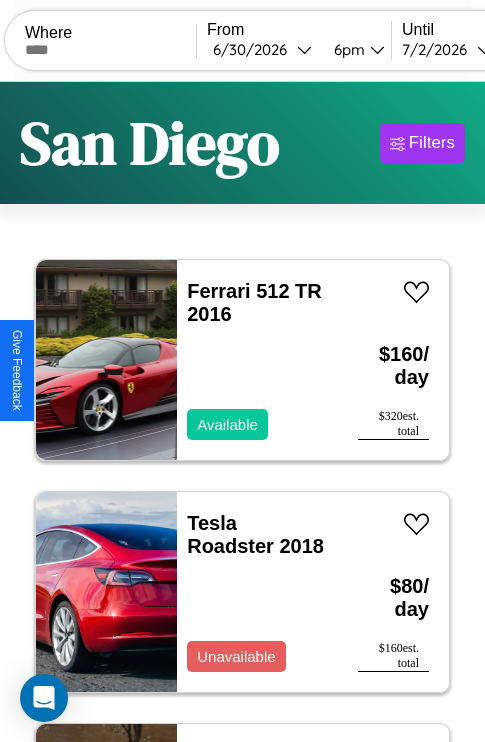 scroll, scrollTop: 50, scrollLeft: 0, axis: vertical 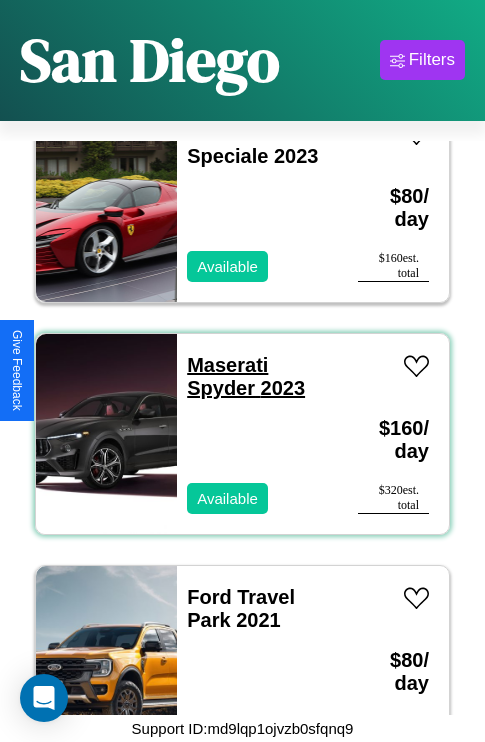 click on "Maserati   Spyder   2023" at bounding box center [246, 376] 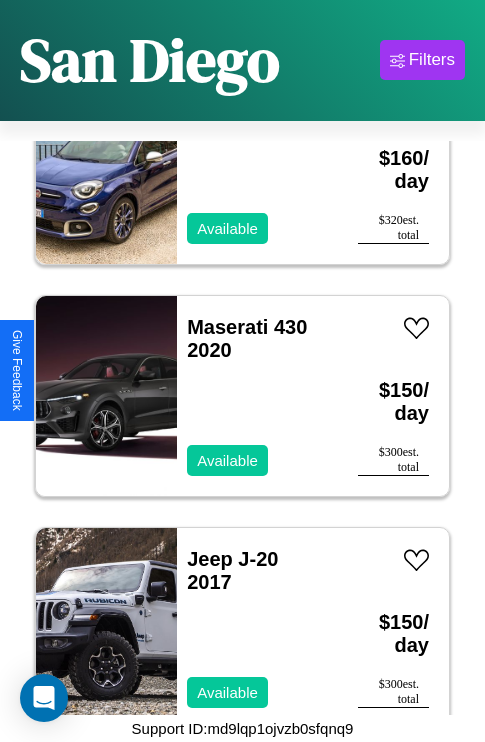 scroll, scrollTop: 14923, scrollLeft: 0, axis: vertical 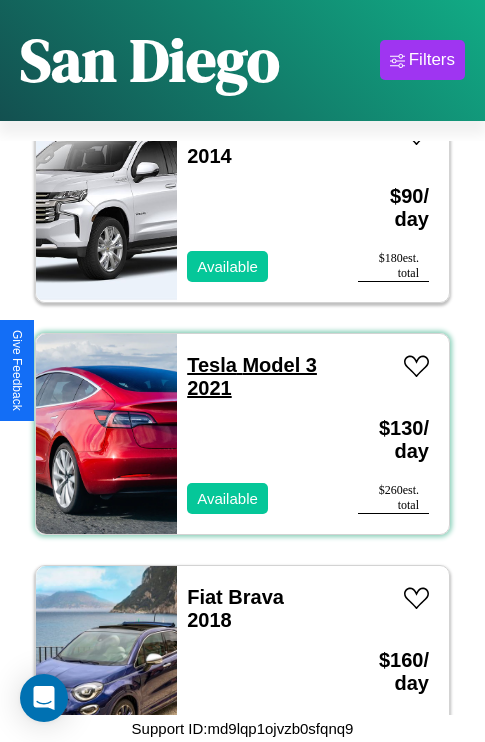 click on "Tesla   Model 3   2021" at bounding box center (252, 376) 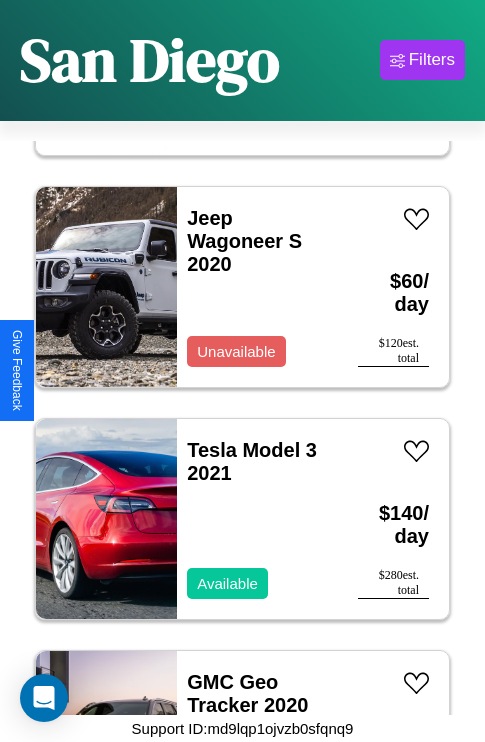 scroll, scrollTop: 17011, scrollLeft: 0, axis: vertical 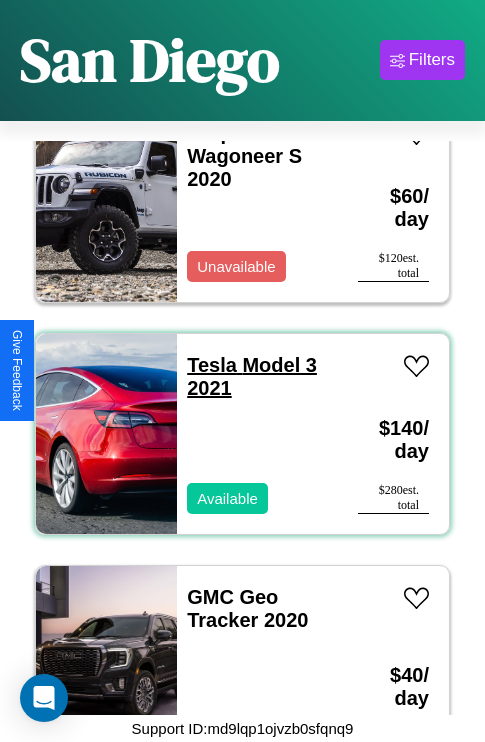 click on "Tesla   Model 3   2021" at bounding box center (252, 376) 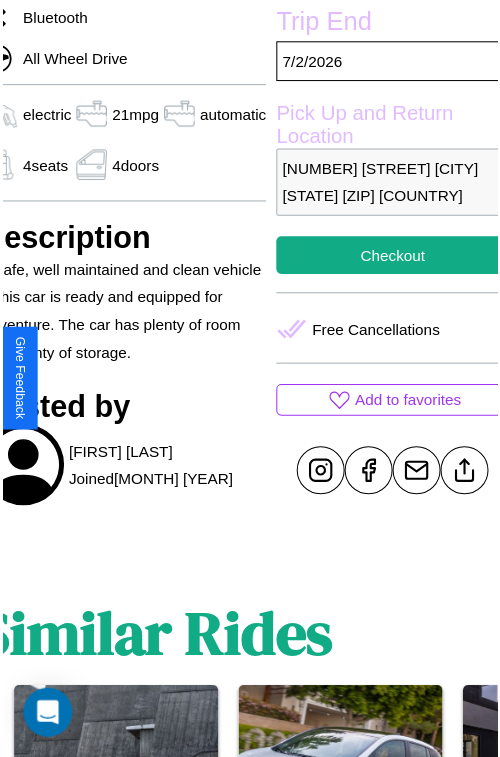 scroll, scrollTop: 638, scrollLeft: 96, axis: both 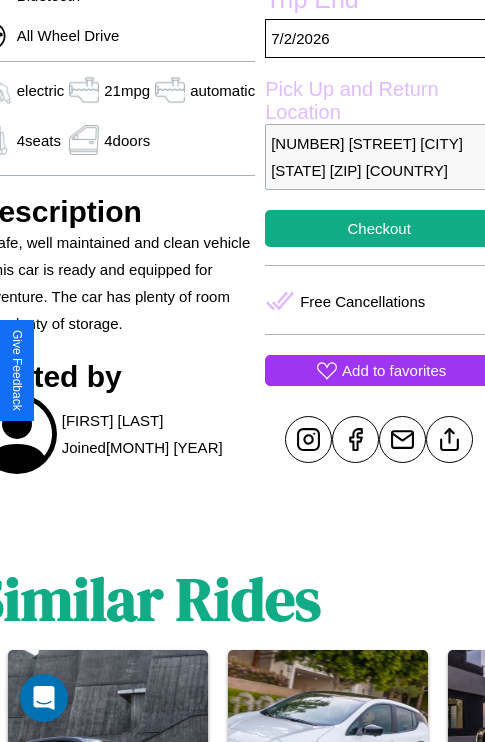 click on "Add to favorites" at bounding box center (394, 370) 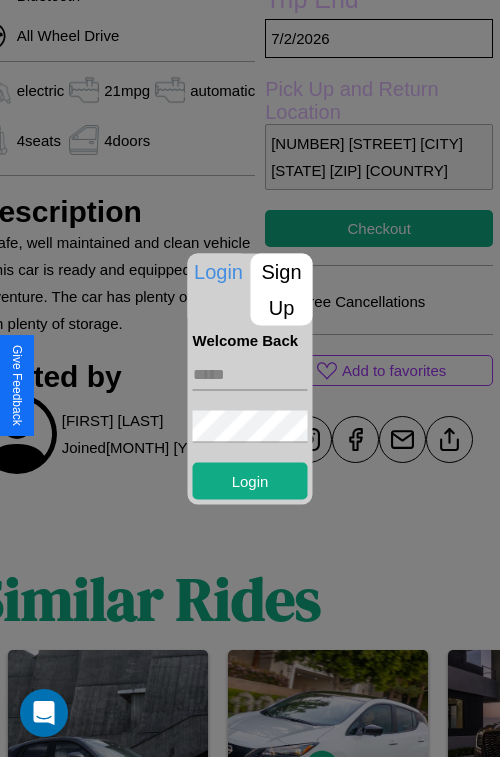 click at bounding box center (250, 374) 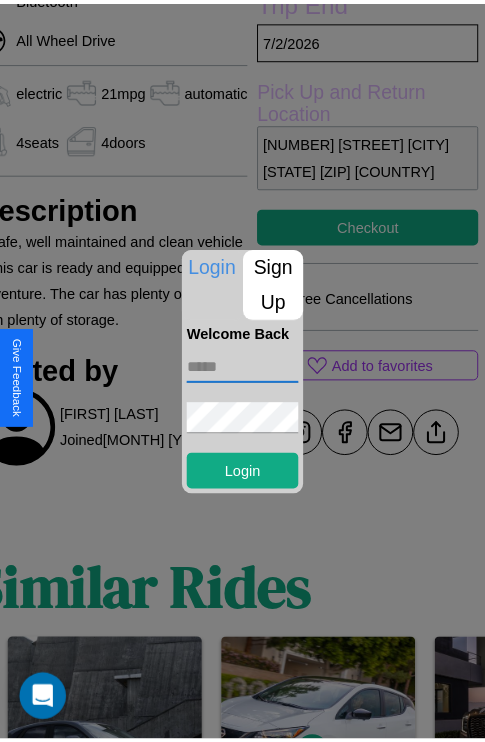 scroll, scrollTop: 488, scrollLeft: 96, axis: both 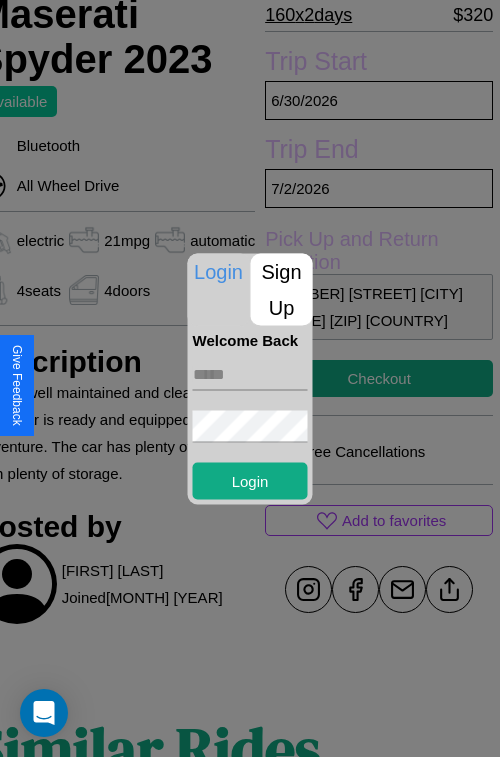 click at bounding box center (250, 378) 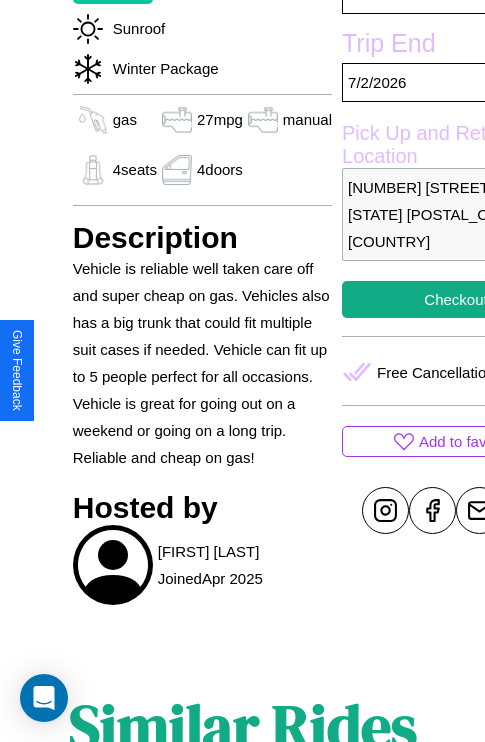 scroll, scrollTop: 511, scrollLeft: 0, axis: vertical 